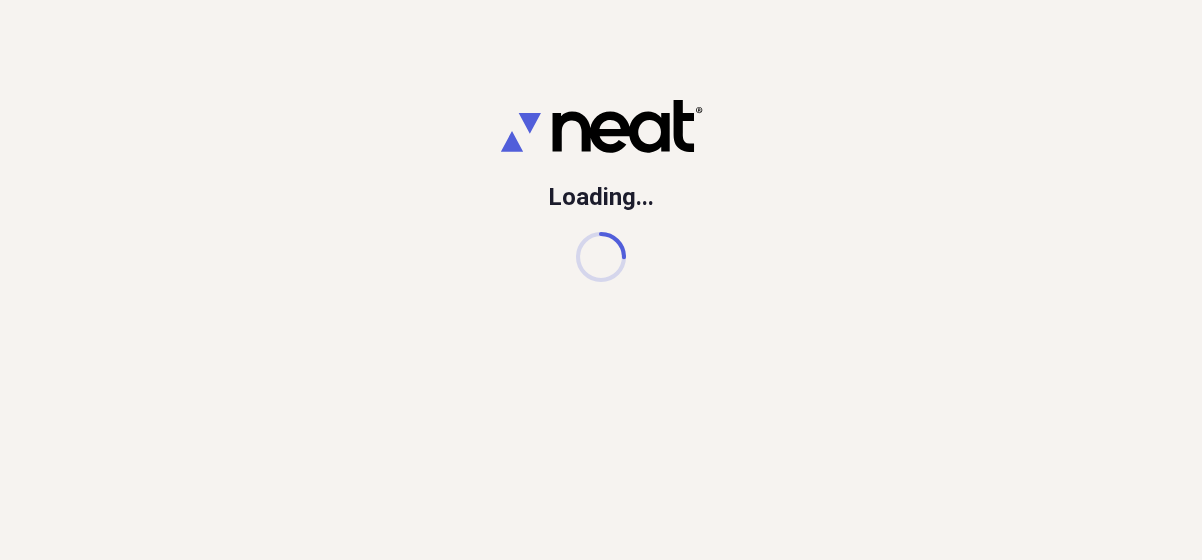 scroll, scrollTop: 0, scrollLeft: 0, axis: both 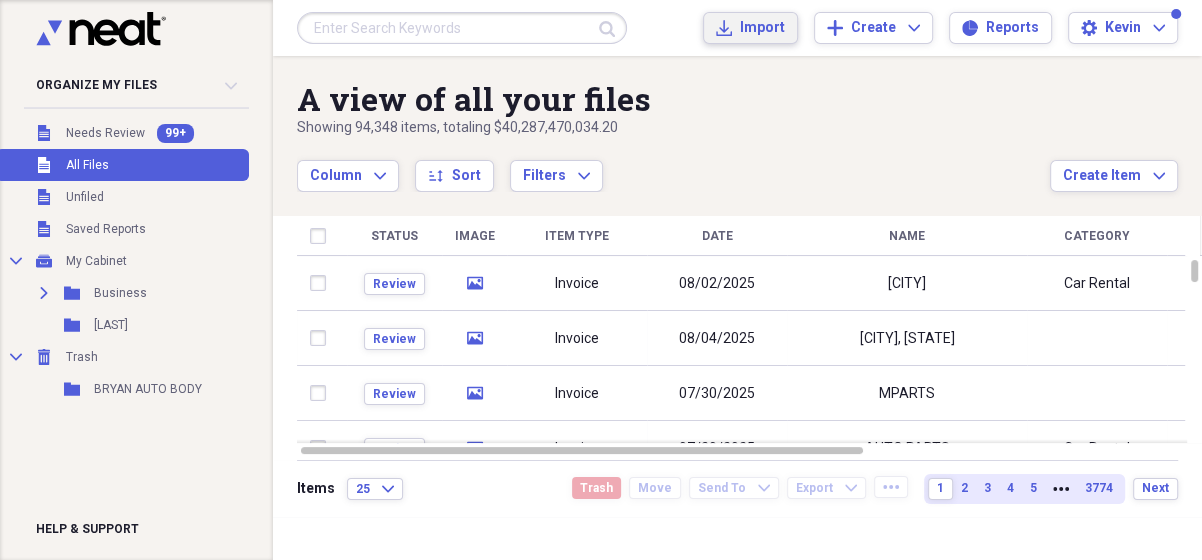 click on "Import" at bounding box center [762, 28] 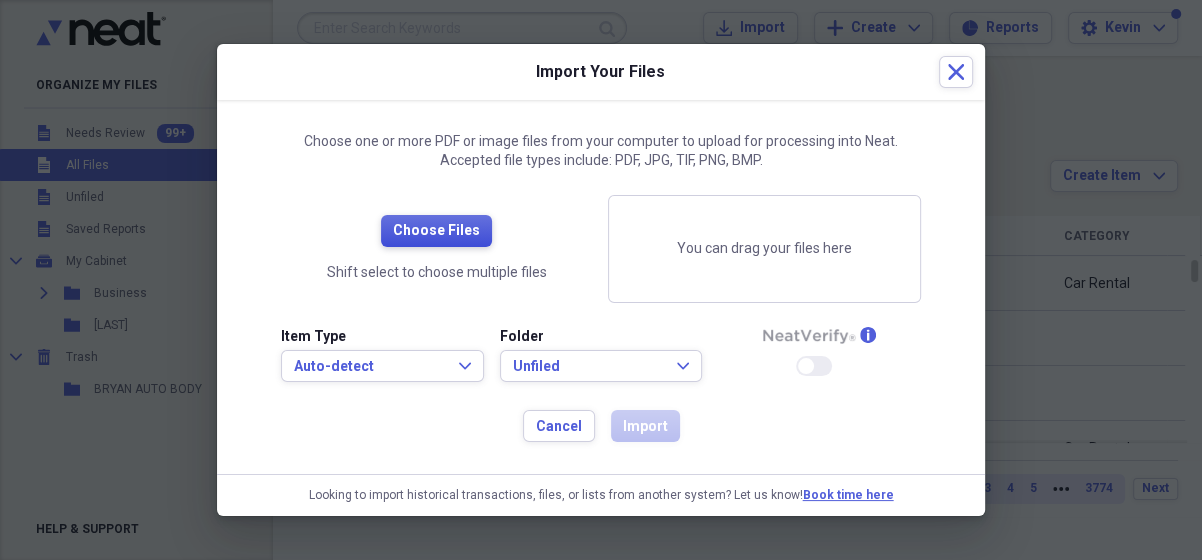 click on "Choose Files" at bounding box center (436, 231) 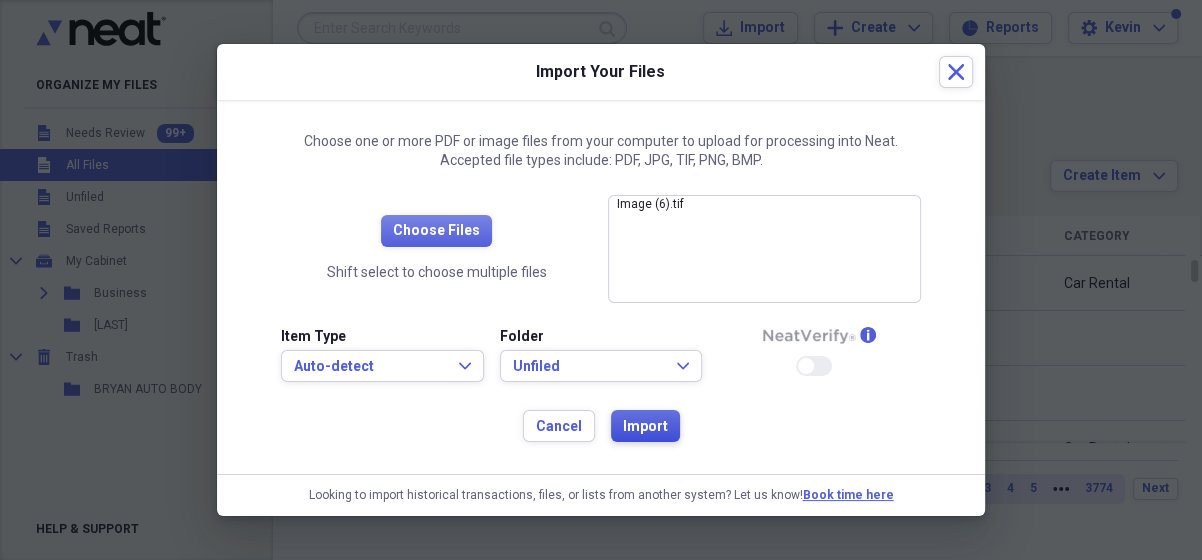 click on "Import" at bounding box center [645, 427] 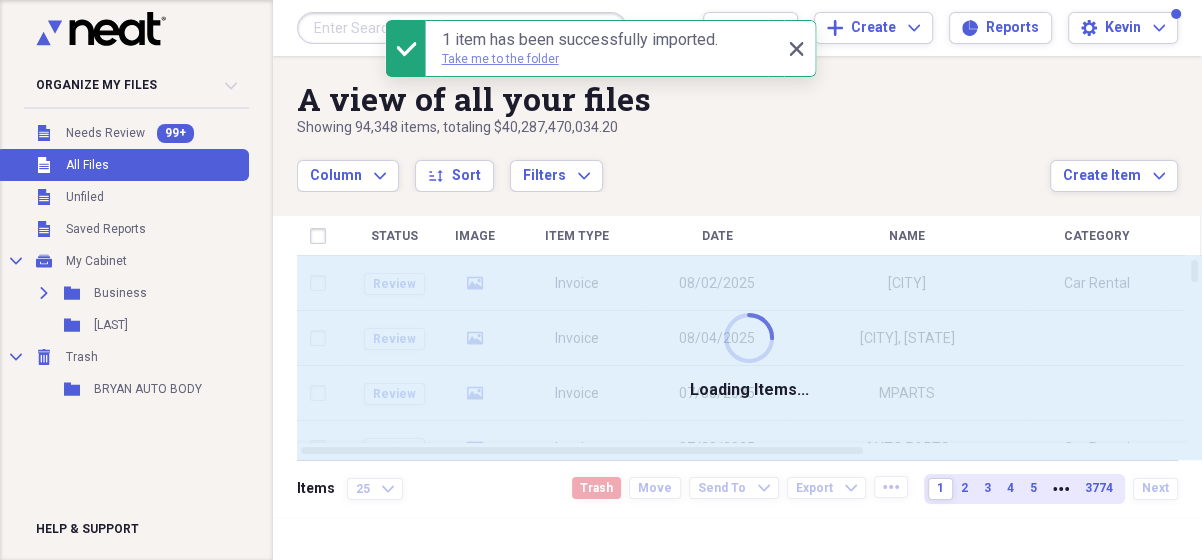 click on "Take me to the folder" at bounding box center (500, 59) 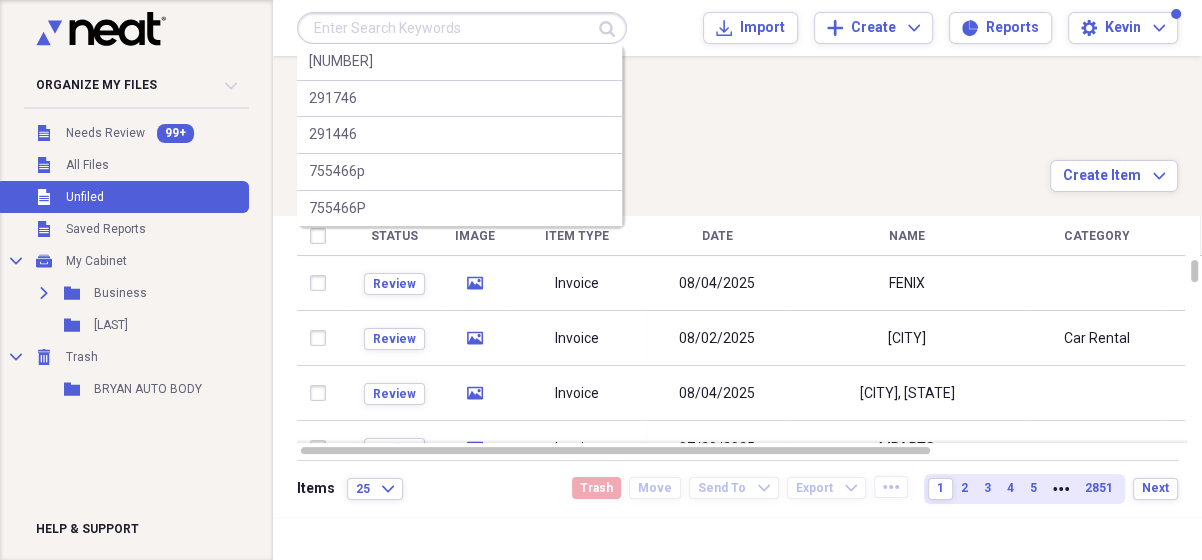 click at bounding box center (462, 28) 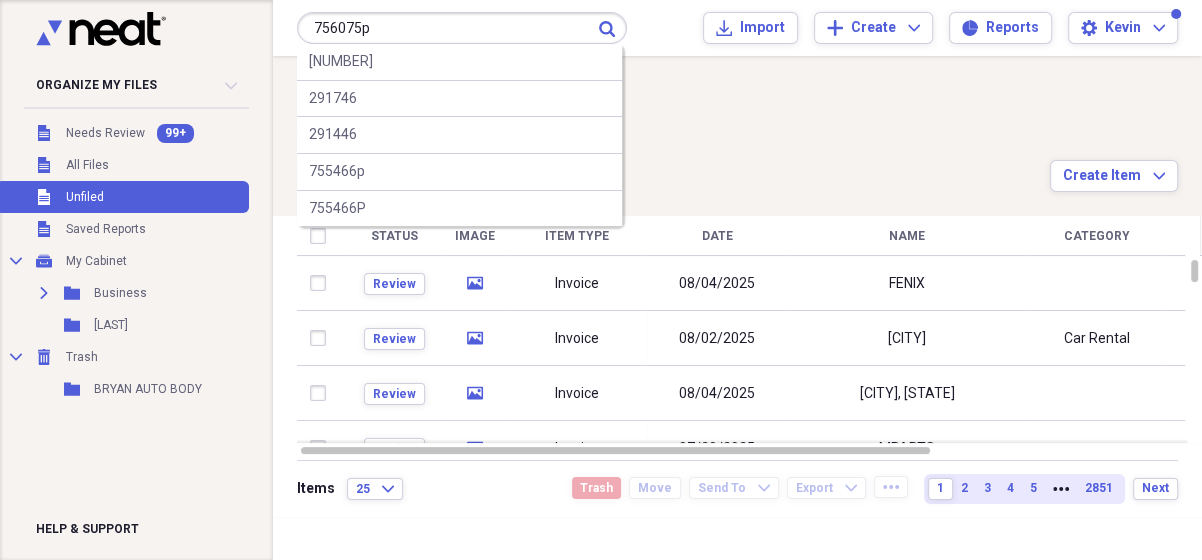 type on "756075p" 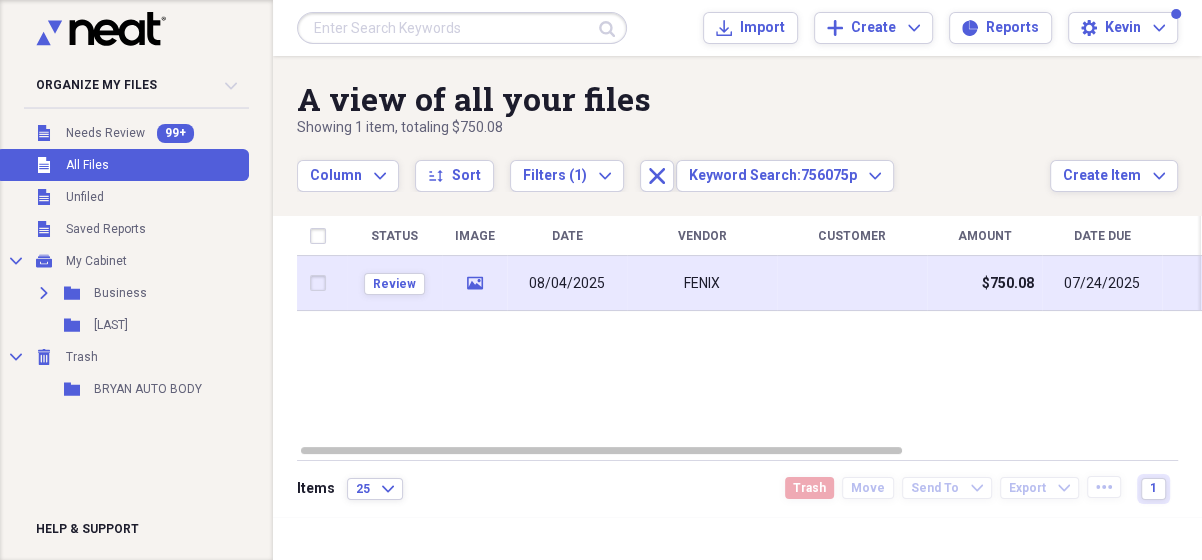 click on "FENIX" at bounding box center [702, 284] 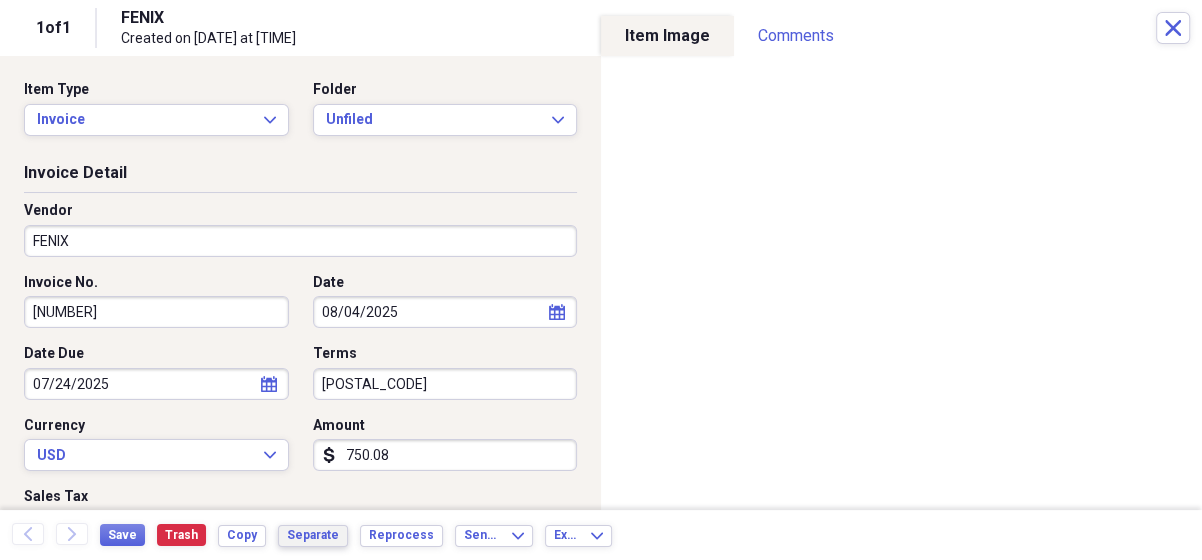 click on "Separate" at bounding box center (313, 535) 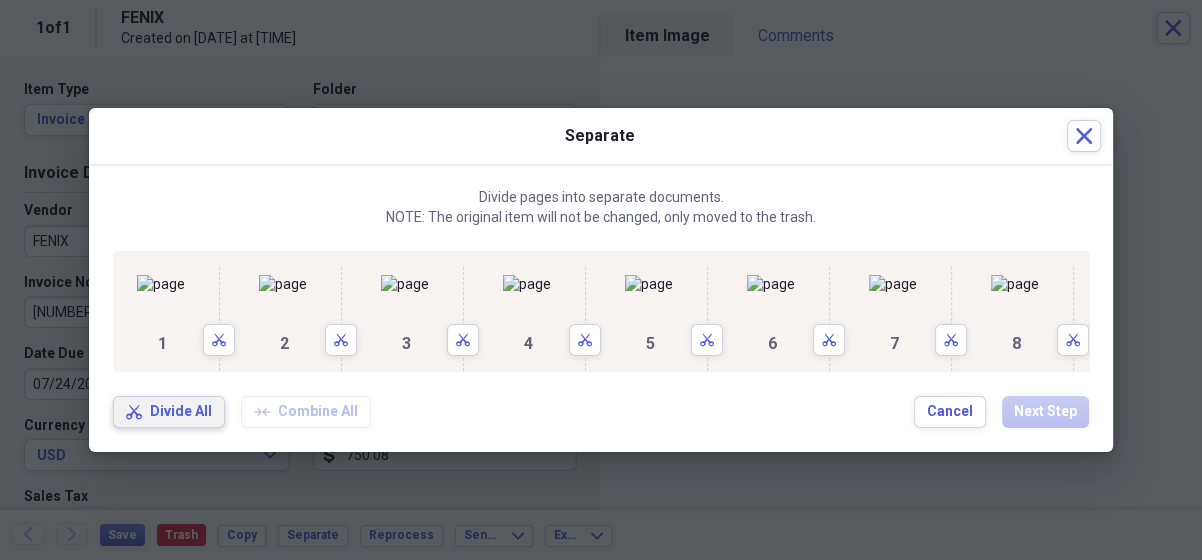 click on "Divide All" at bounding box center (181, 412) 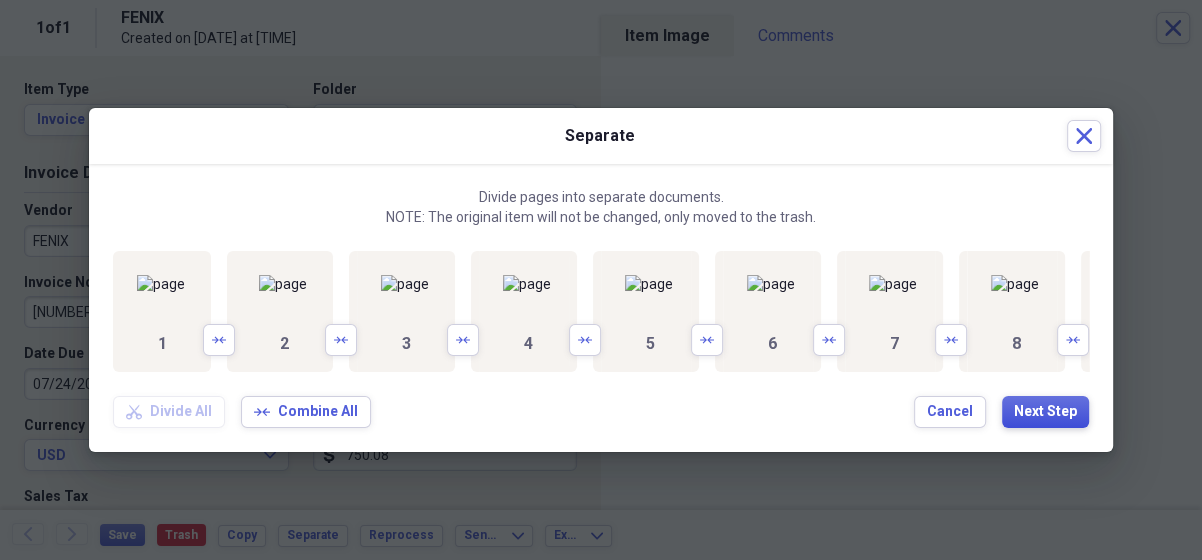 click on "Next Step" at bounding box center [1045, 412] 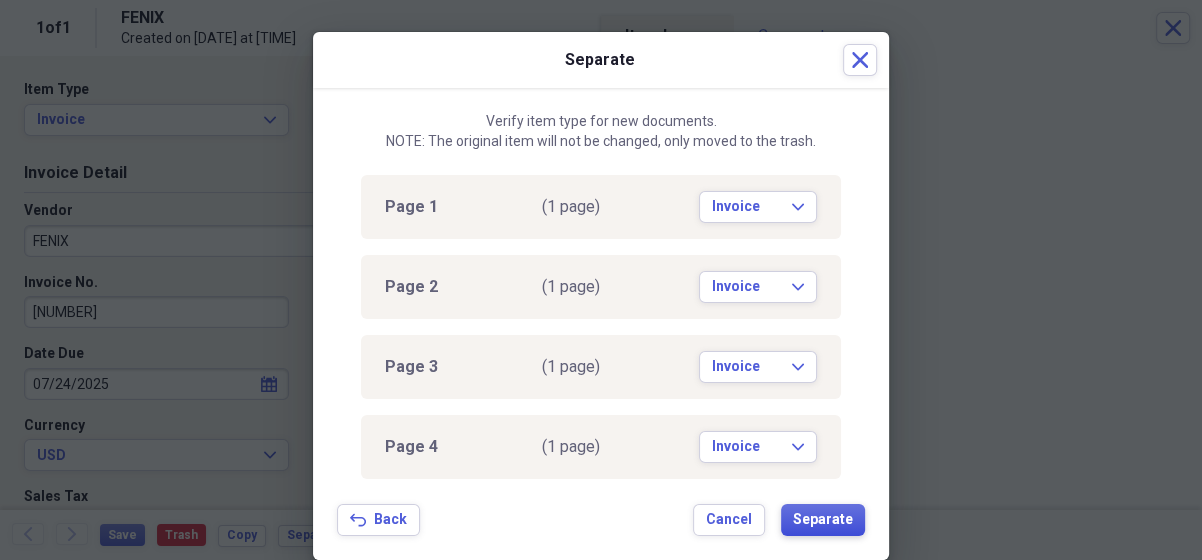 click on "Separate" at bounding box center (823, 520) 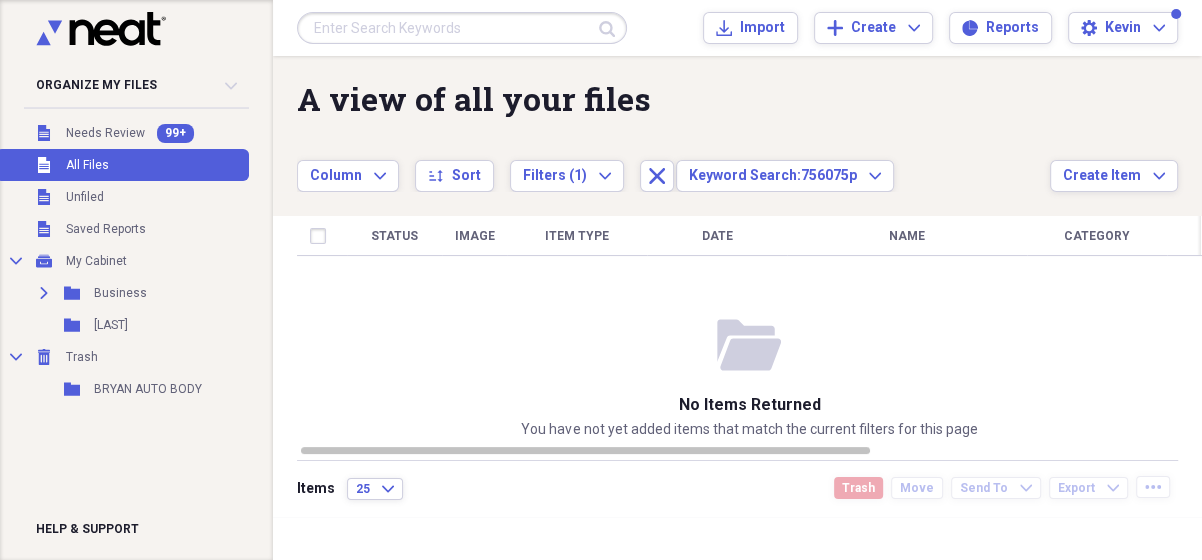 click at bounding box center (462, 28) 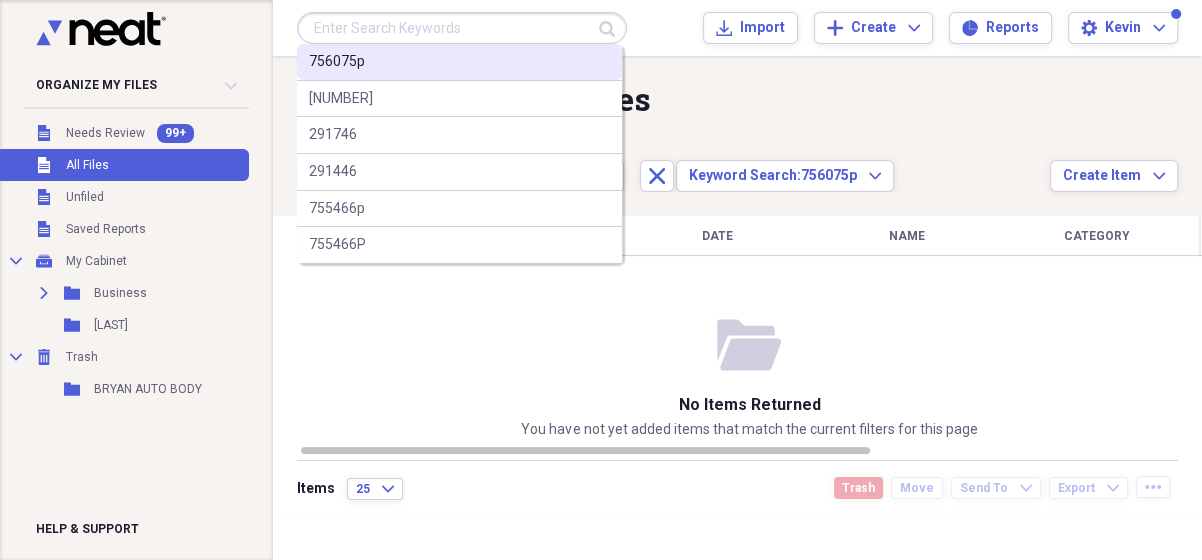 click on "756075p" at bounding box center [459, 62] 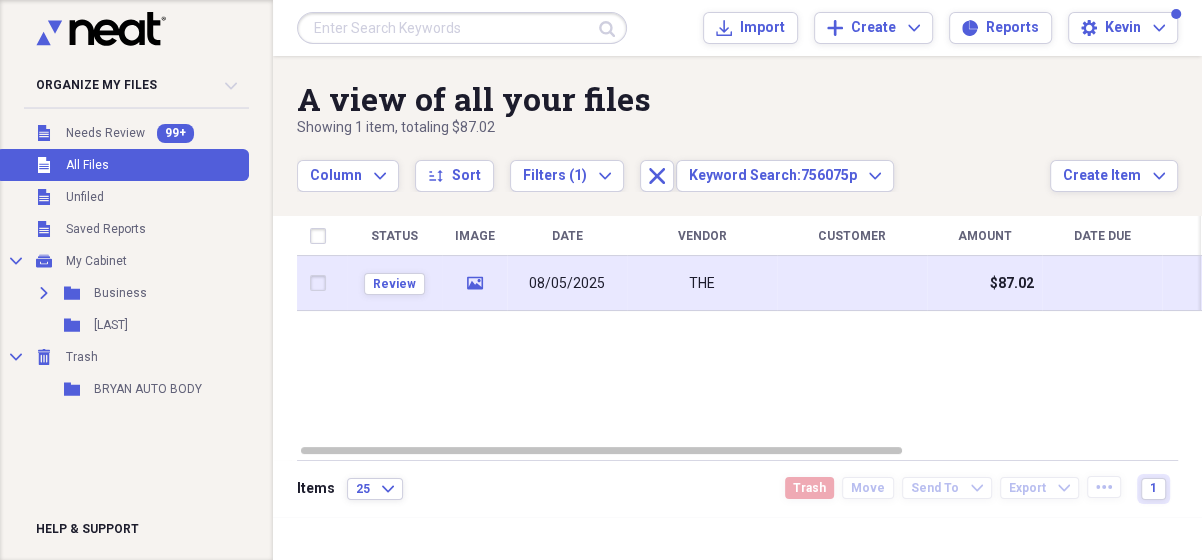 click on "THE" at bounding box center (702, 283) 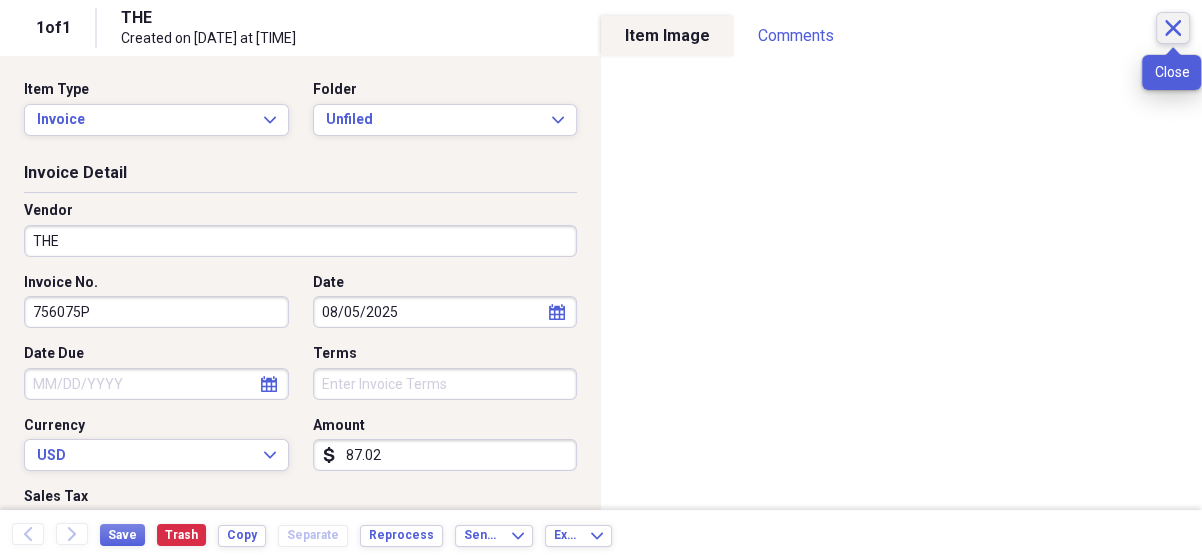 click on "Close" 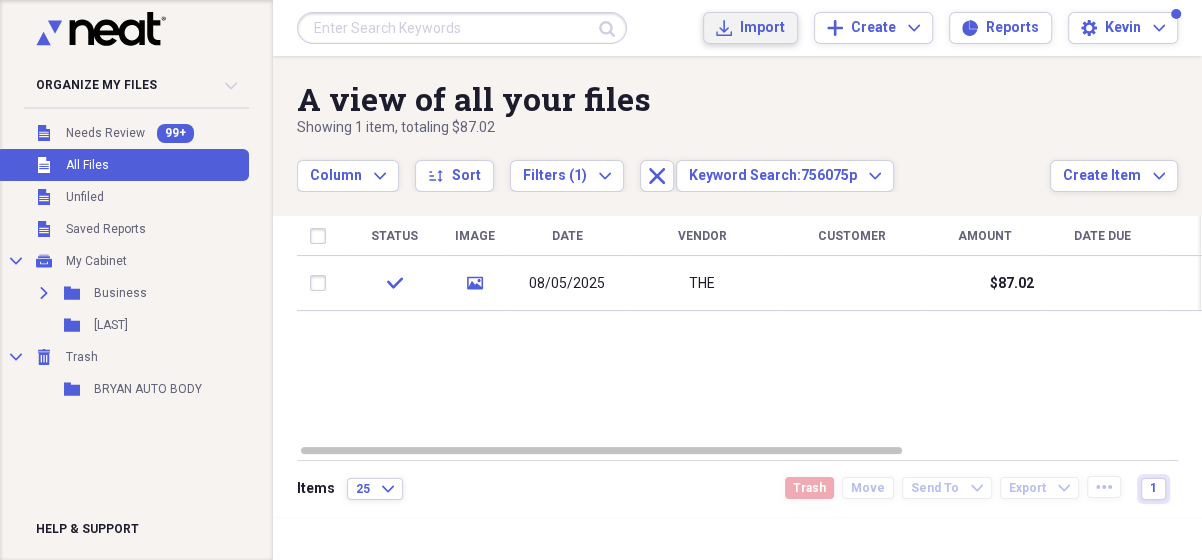 click on "Import" at bounding box center (762, 28) 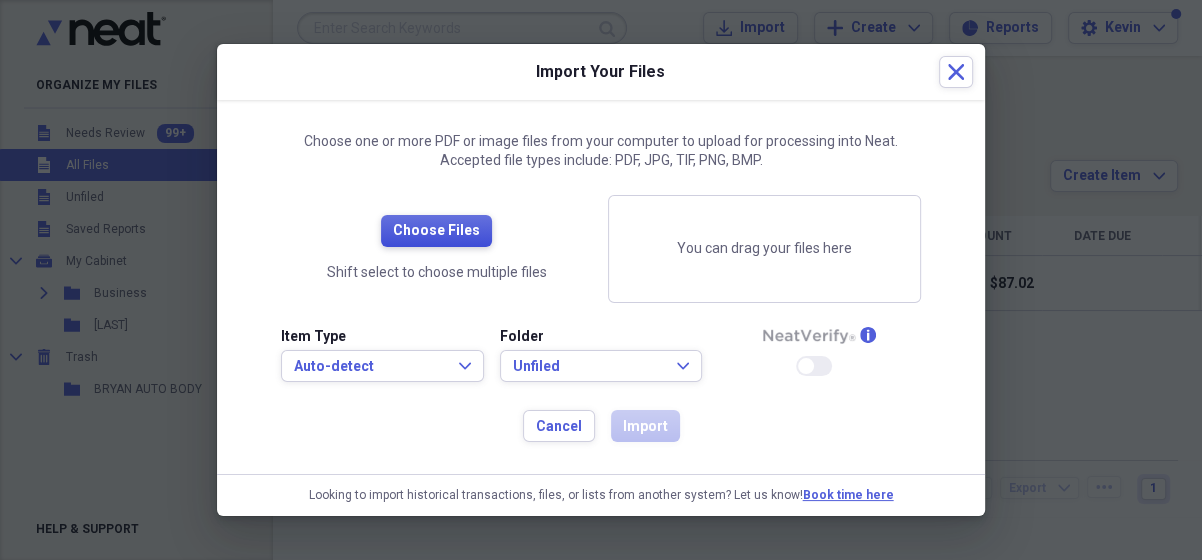 click on "Choose Files" at bounding box center (436, 231) 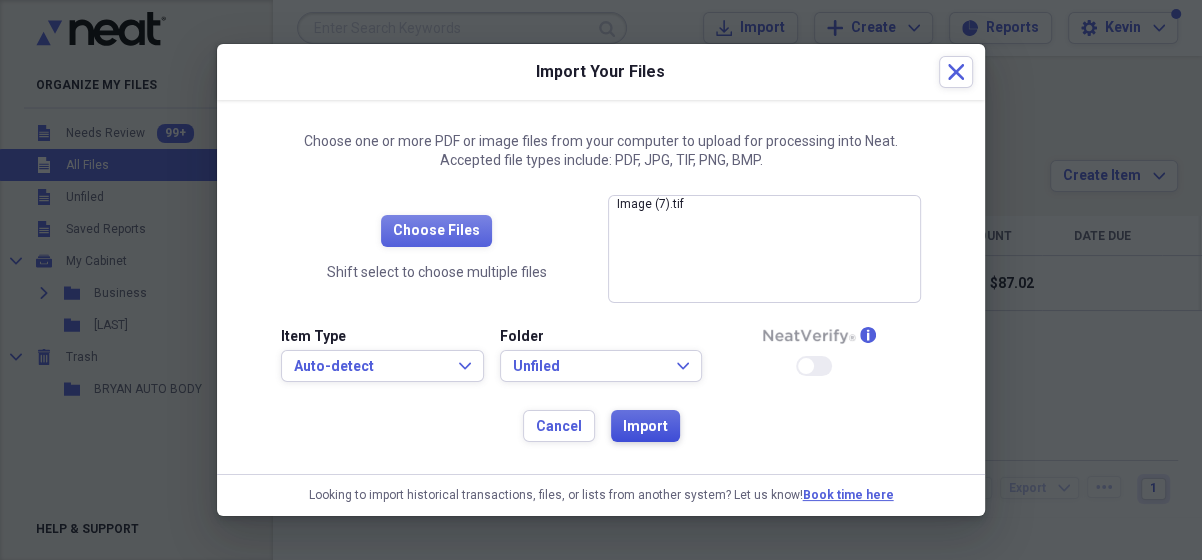 click on "Import" at bounding box center [645, 427] 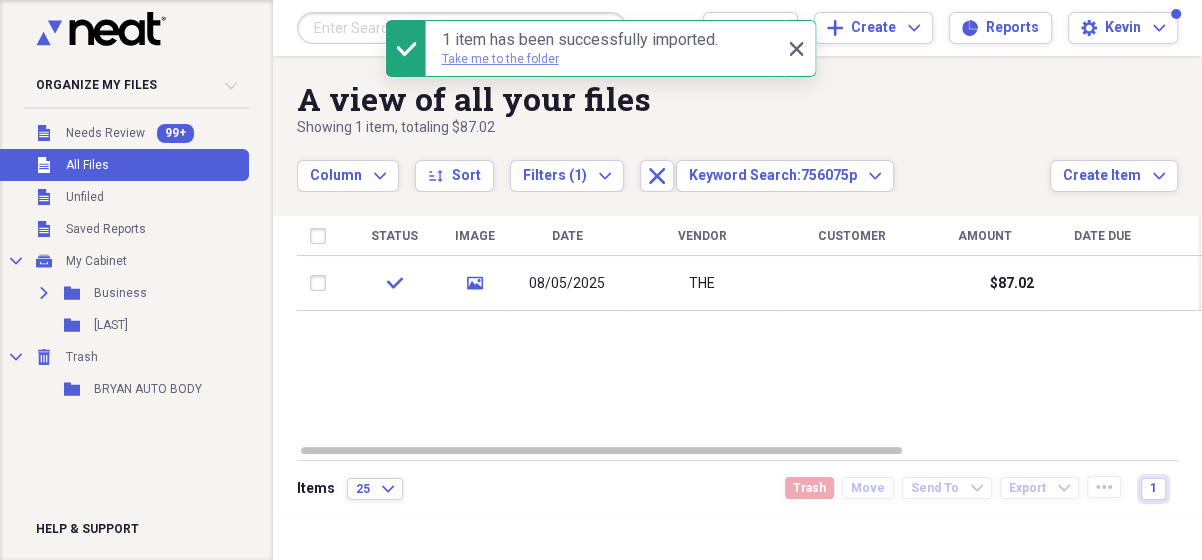 click on "Take me to the folder" at bounding box center [500, 59] 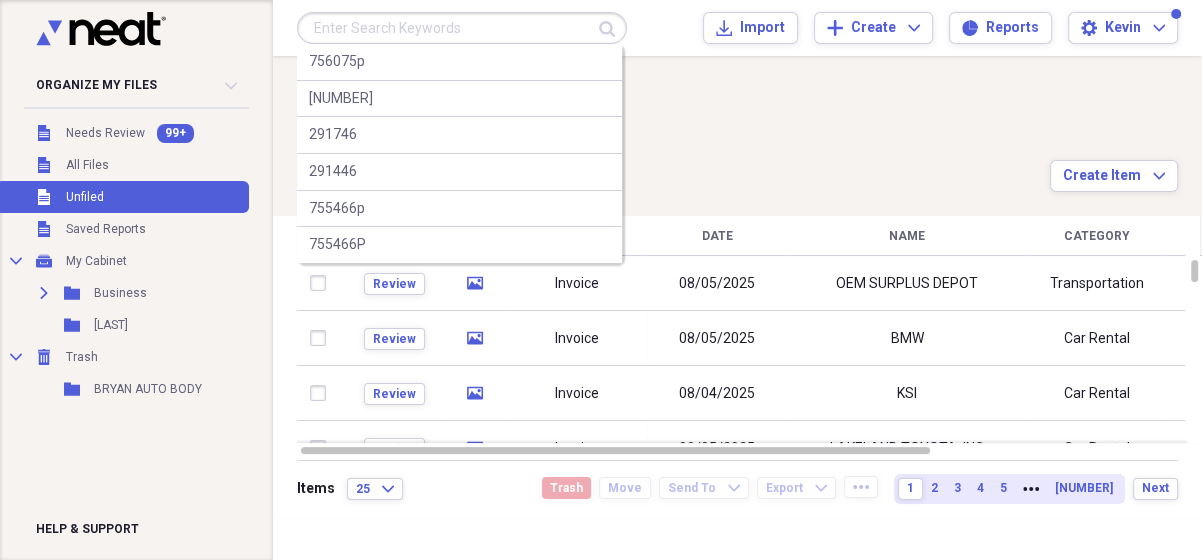 click at bounding box center (462, 28) 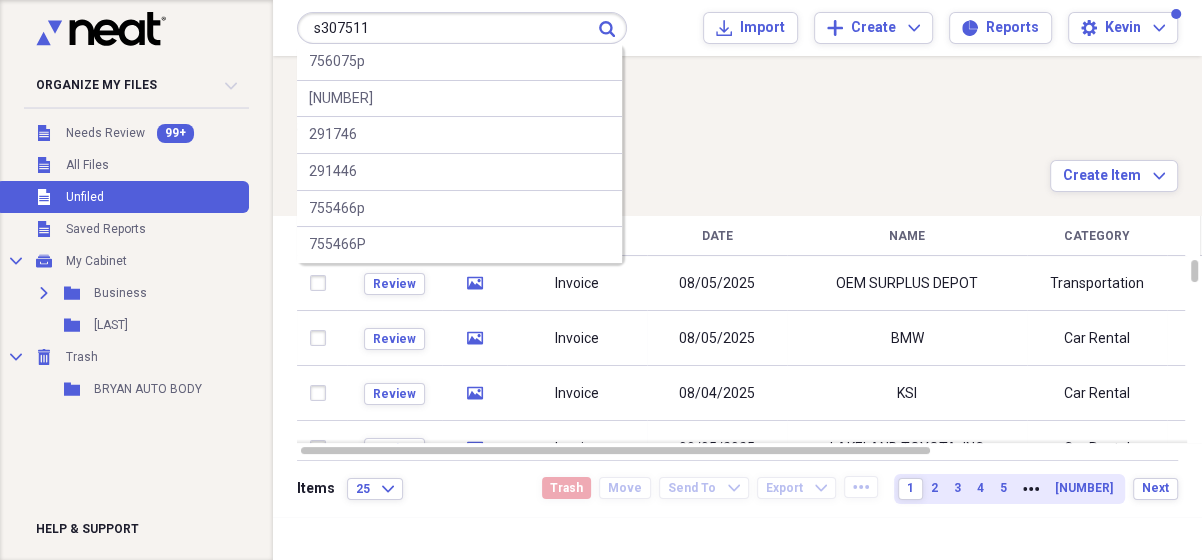 type on "s307511" 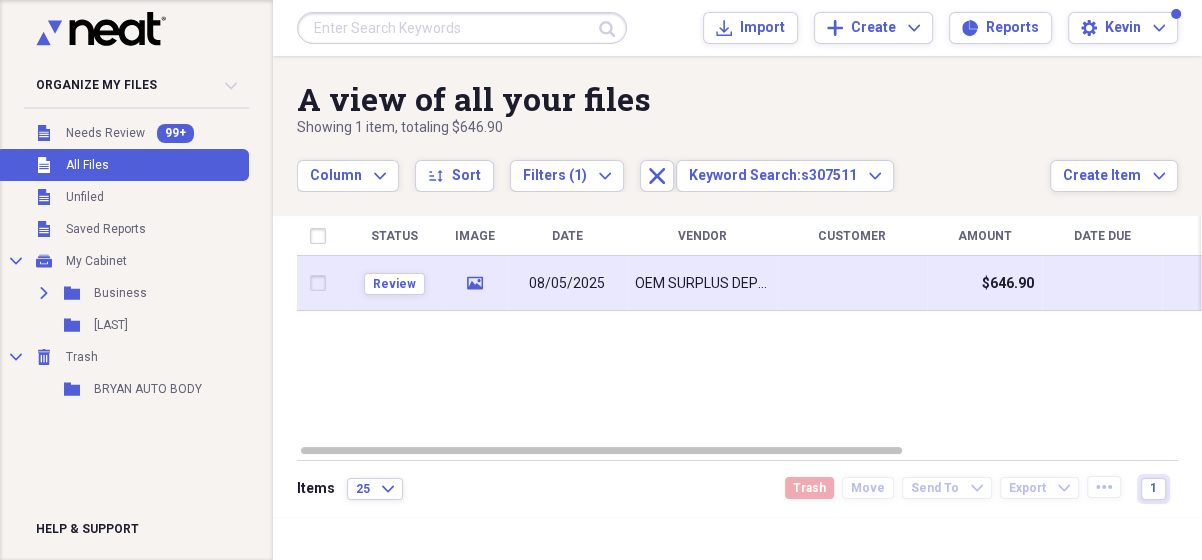 click on "08/05/2025" at bounding box center [567, 284] 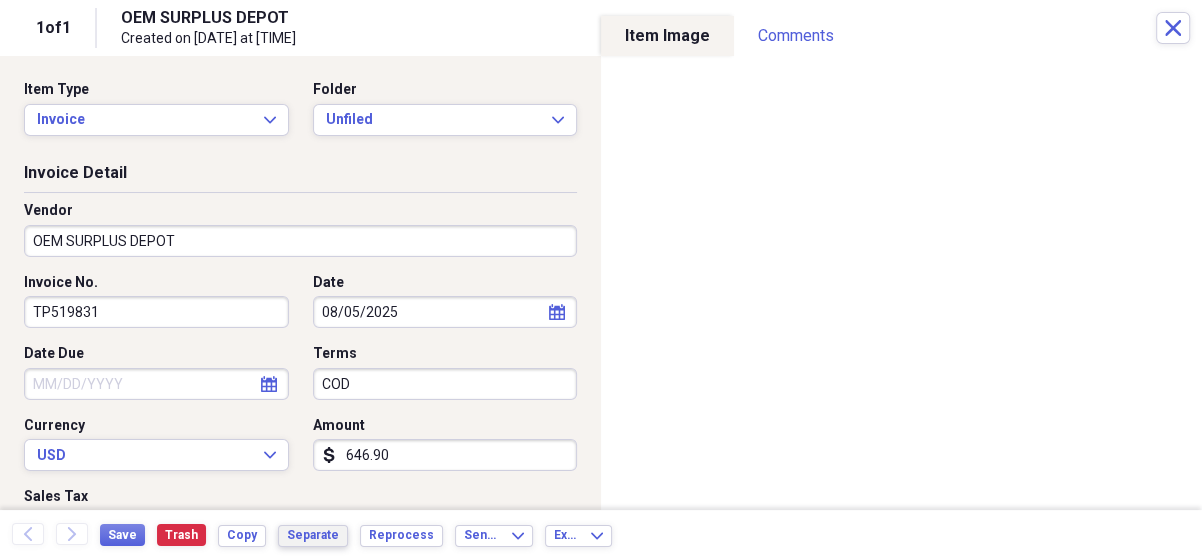 click on "Separate" at bounding box center (313, 536) 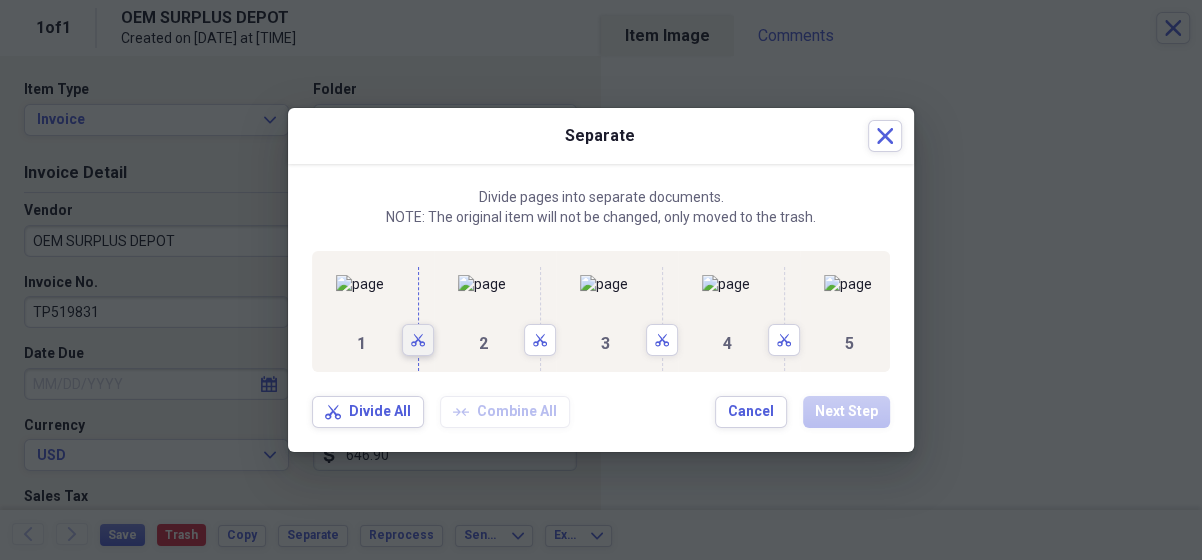 click on "Scissors" at bounding box center [418, 340] 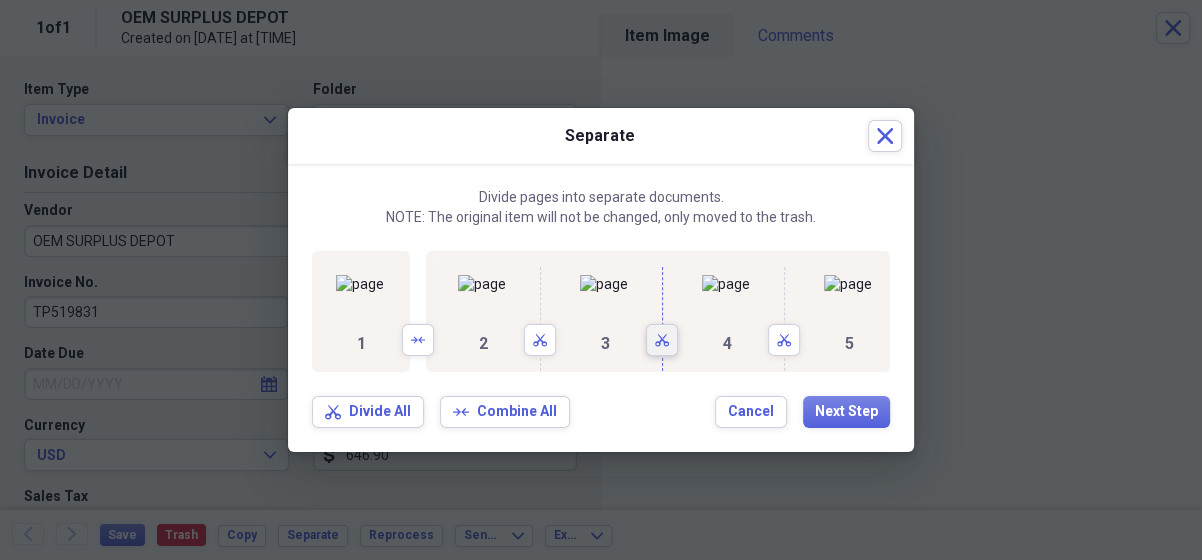 click on "Scissors" at bounding box center (662, 340) 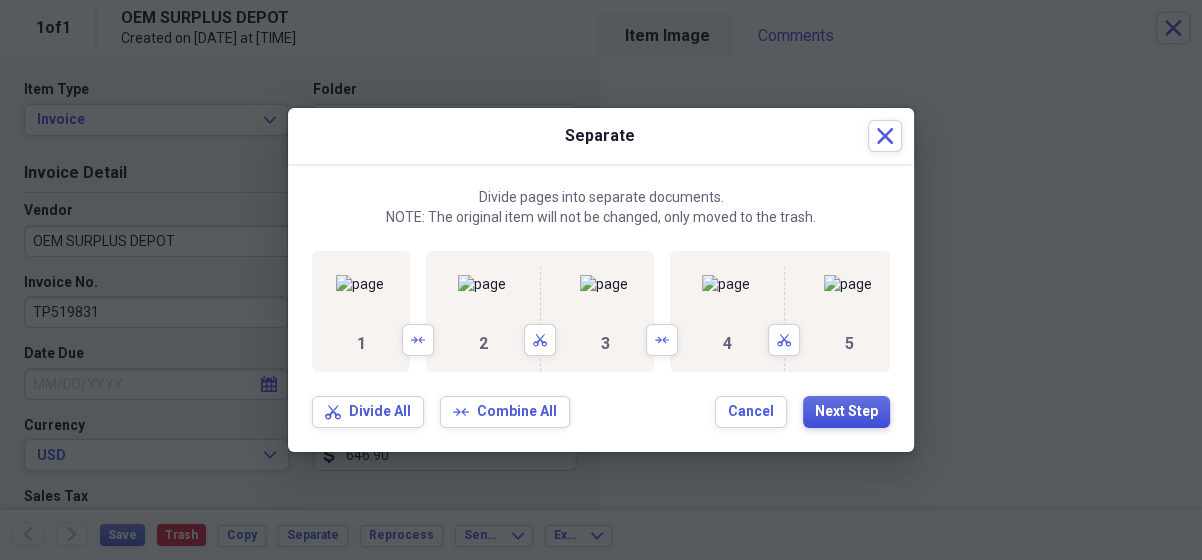 click on "Next Step" at bounding box center [846, 412] 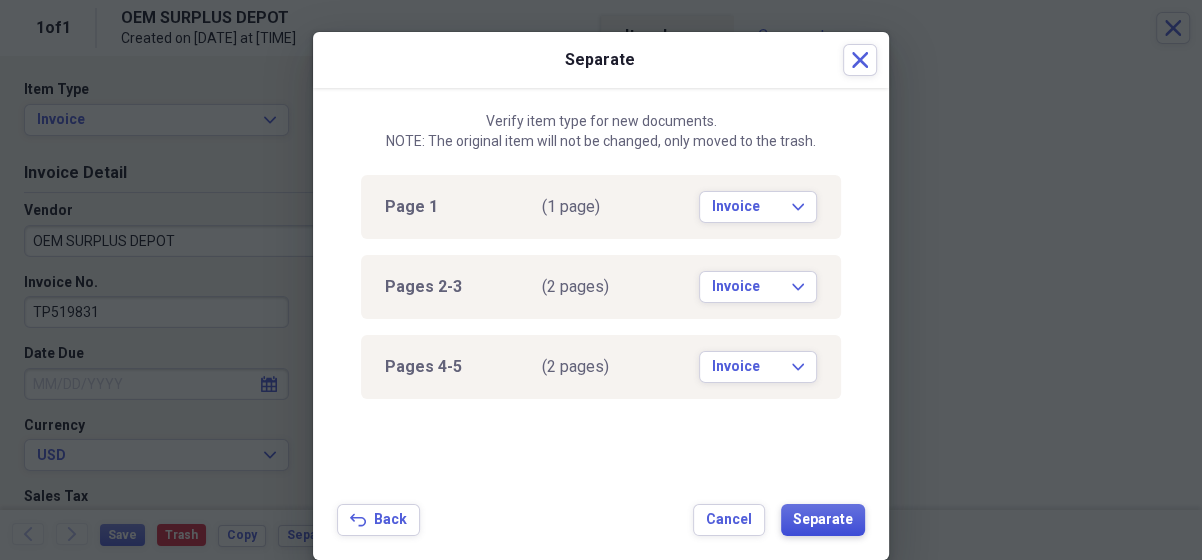 click on "Separate" at bounding box center [823, 520] 